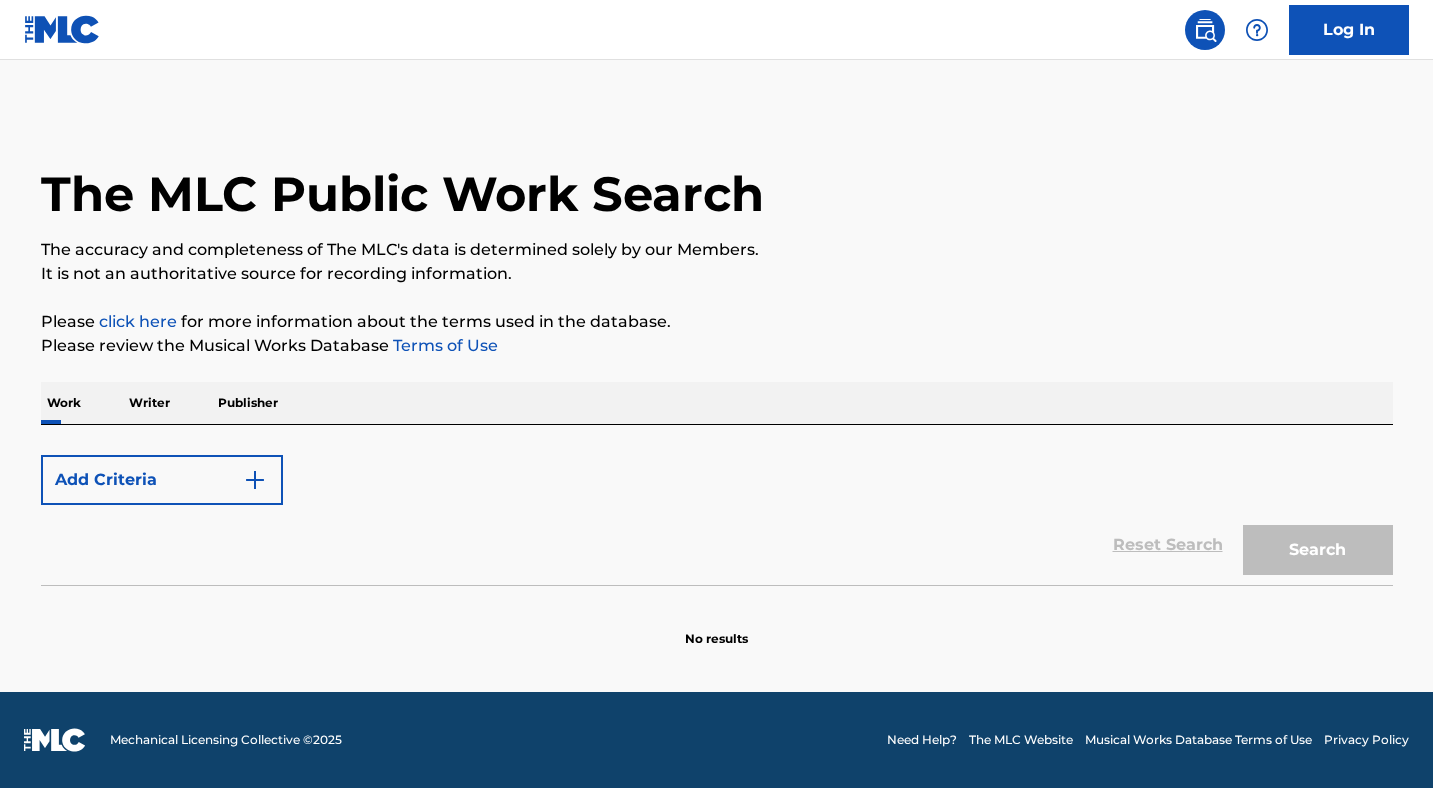 scroll, scrollTop: 0, scrollLeft: 0, axis: both 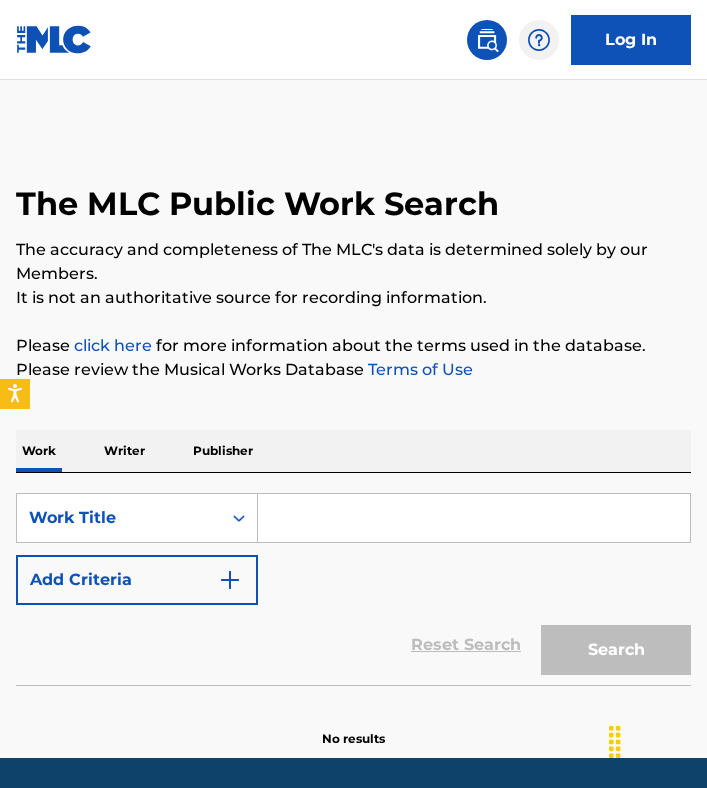 click at bounding box center [474, 518] 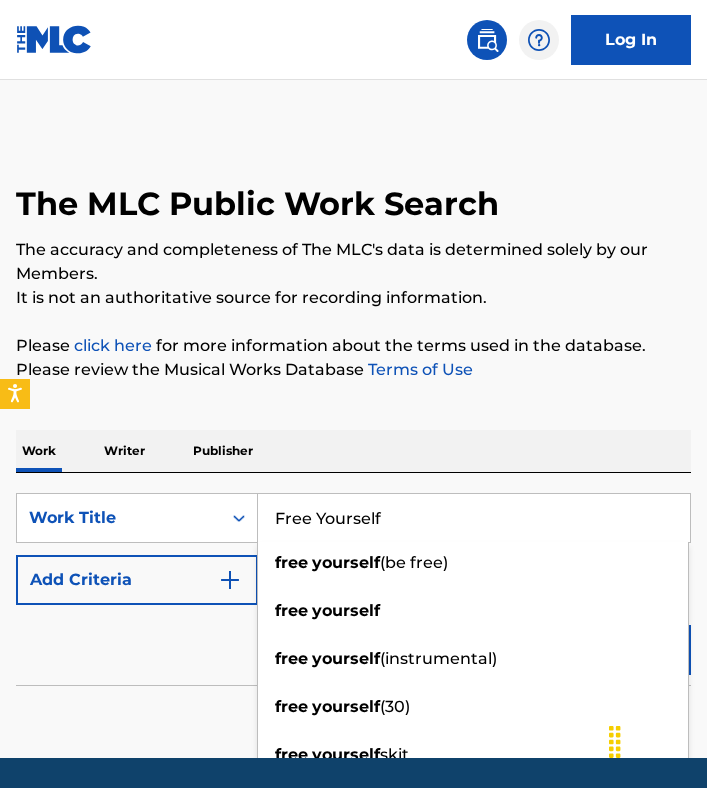 type on "Free Yourself" 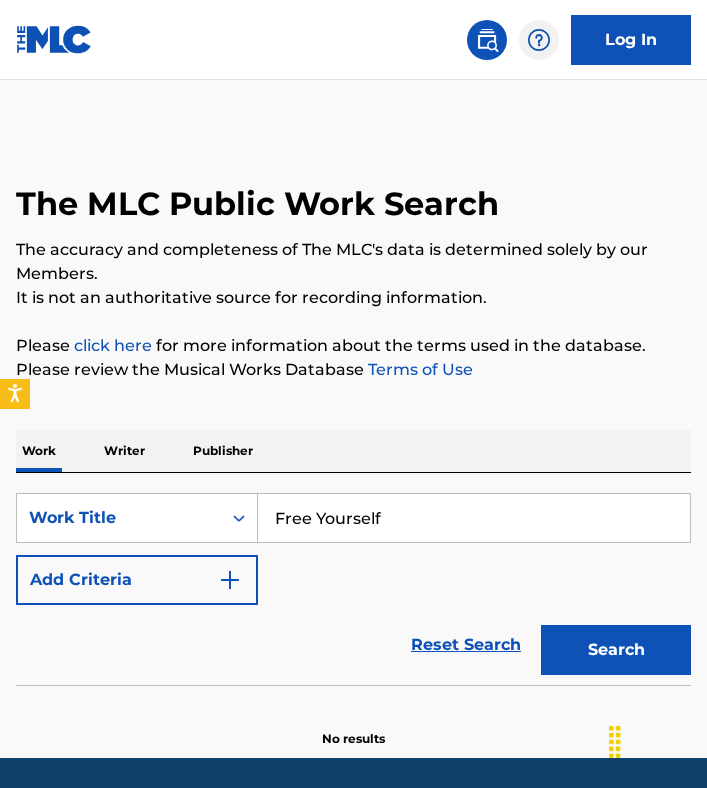 click on "Add Criteria" at bounding box center [137, 580] 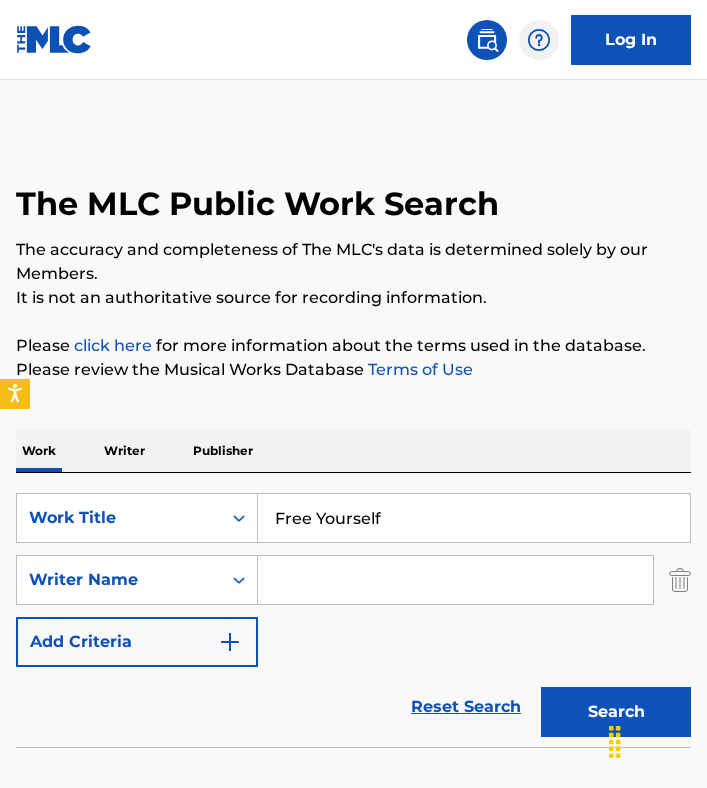 click at bounding box center (455, 580) 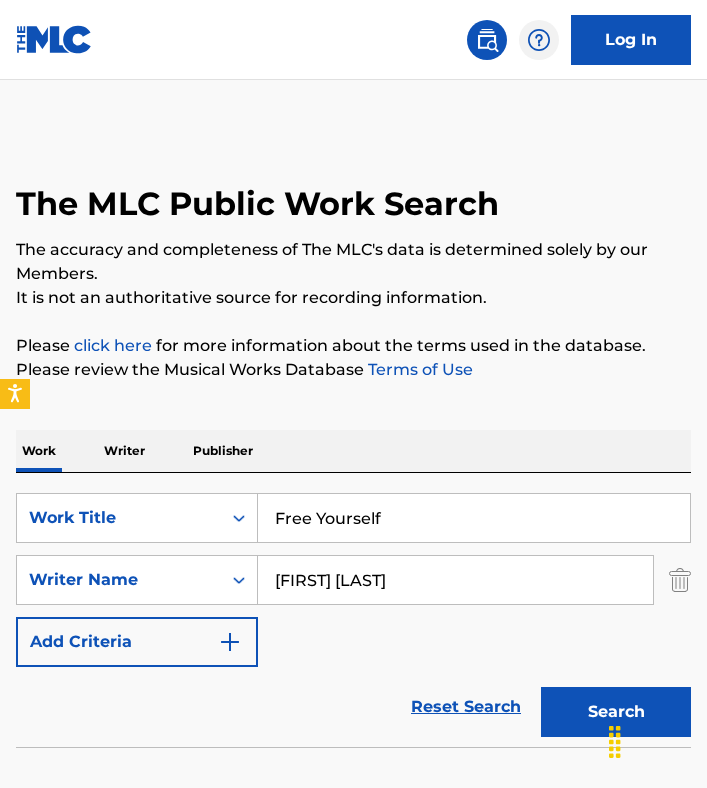 click on "Search" at bounding box center [616, 712] 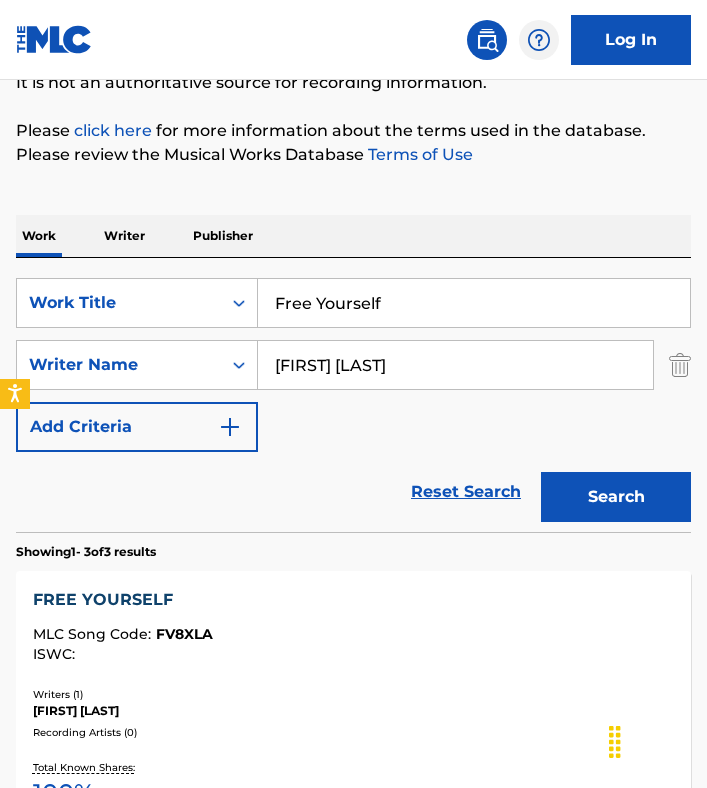 scroll, scrollTop: 282, scrollLeft: 0, axis: vertical 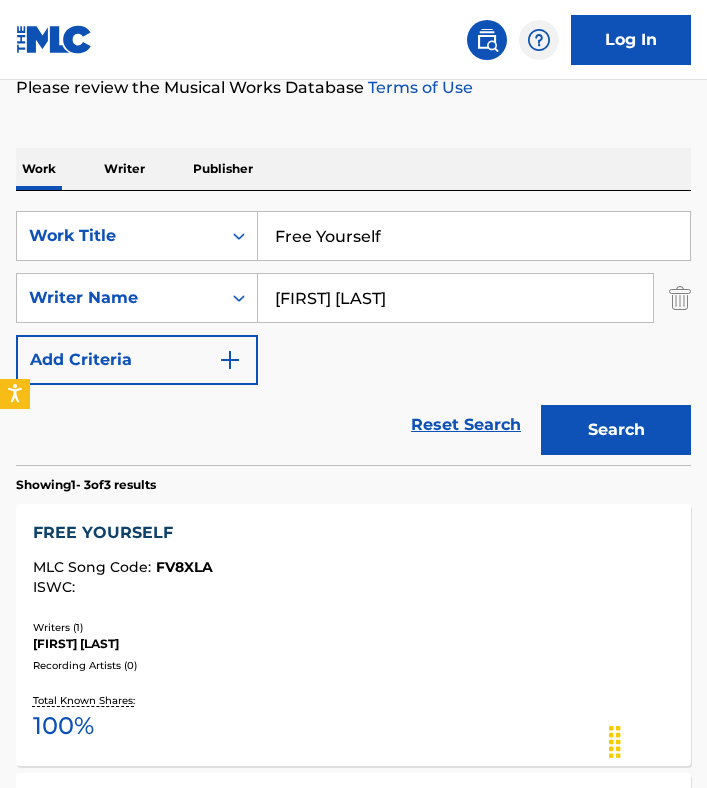 click on "Recording Artists ( 0 )" at bounding box center [353, 665] 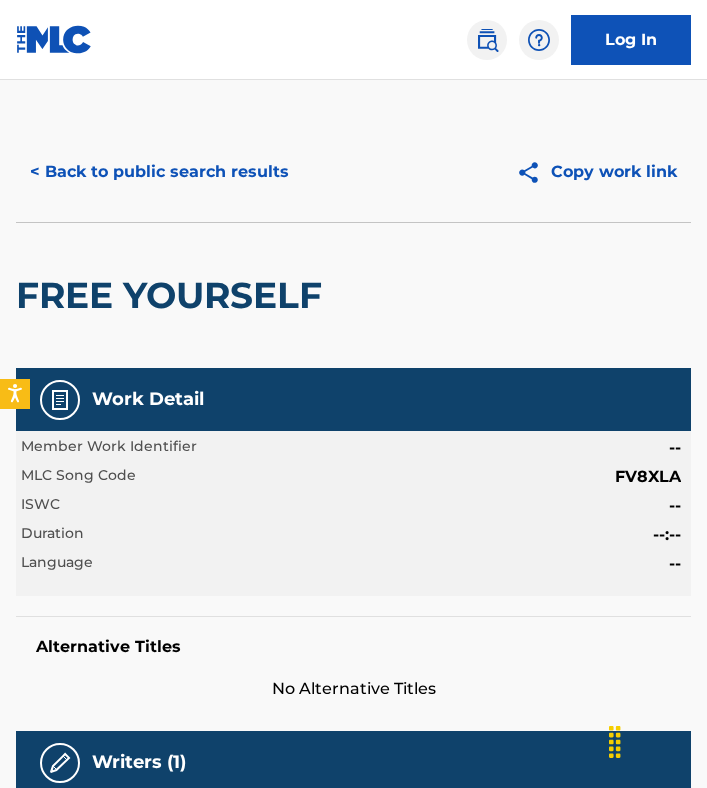 scroll, scrollTop: 0, scrollLeft: 0, axis: both 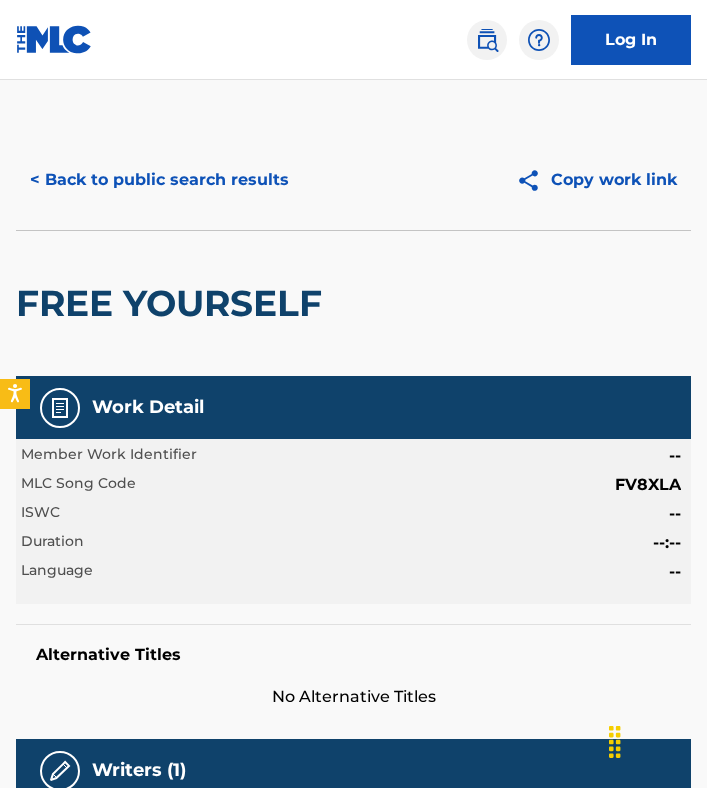 click on "< Back to public search results" at bounding box center (159, 180) 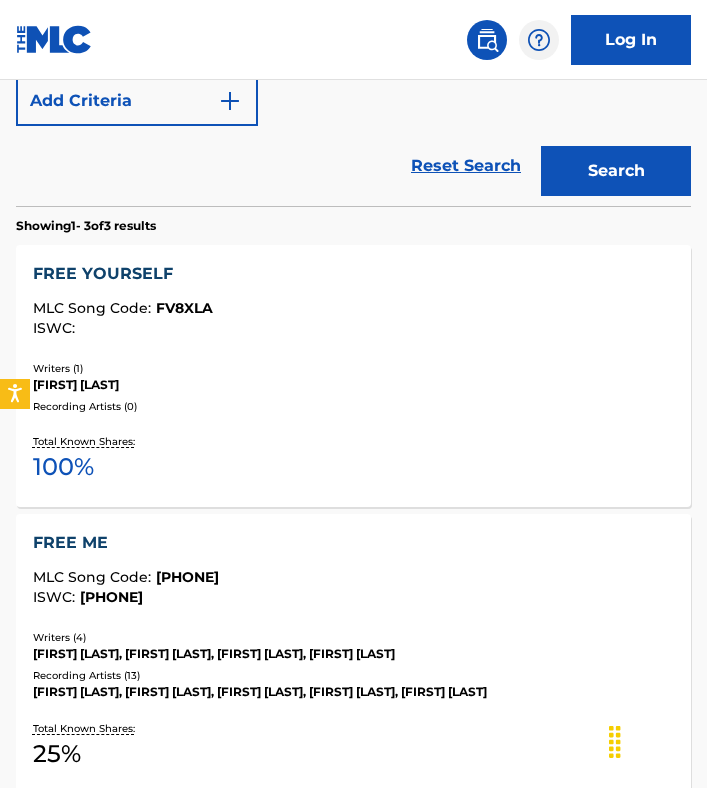 scroll, scrollTop: 532, scrollLeft: 0, axis: vertical 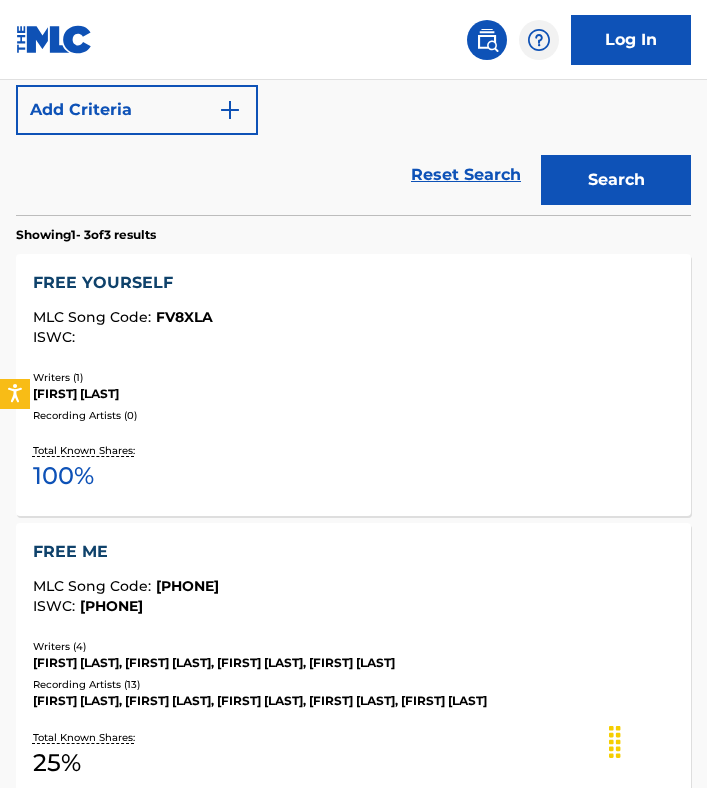 click on "Total Known Shares: 100 %" at bounding box center (353, 468) 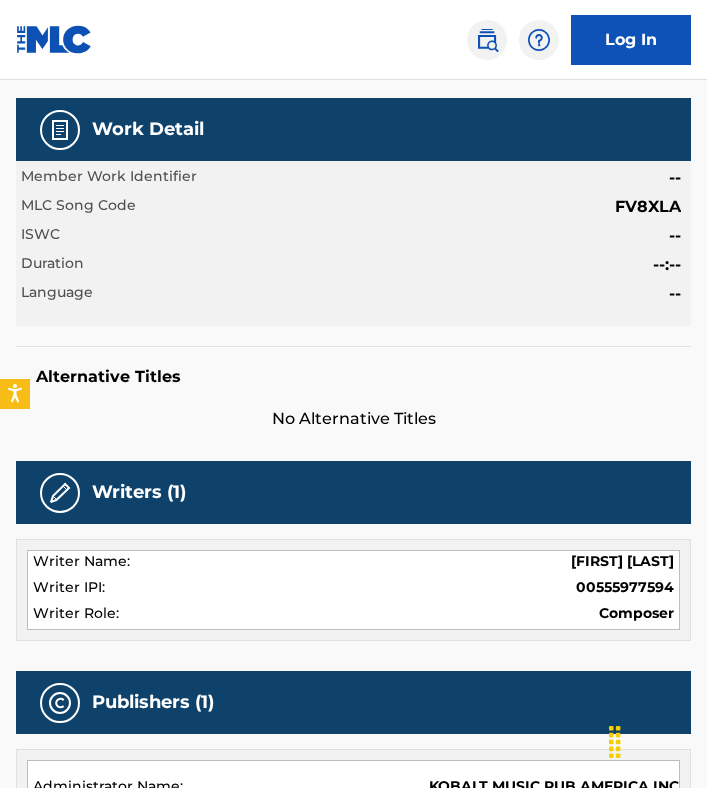 scroll, scrollTop: 258, scrollLeft: 0, axis: vertical 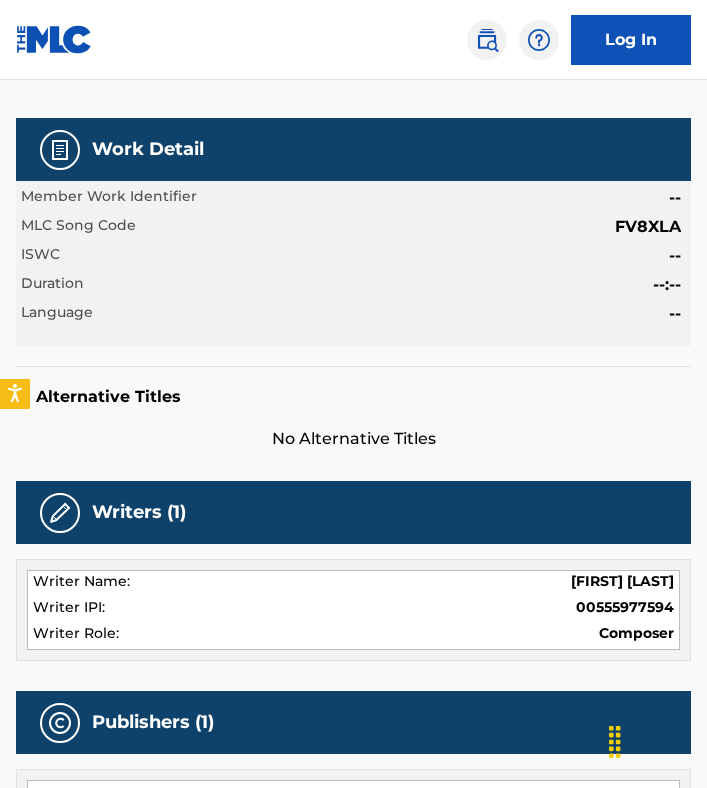 click on "FV8XLA" at bounding box center [648, 227] 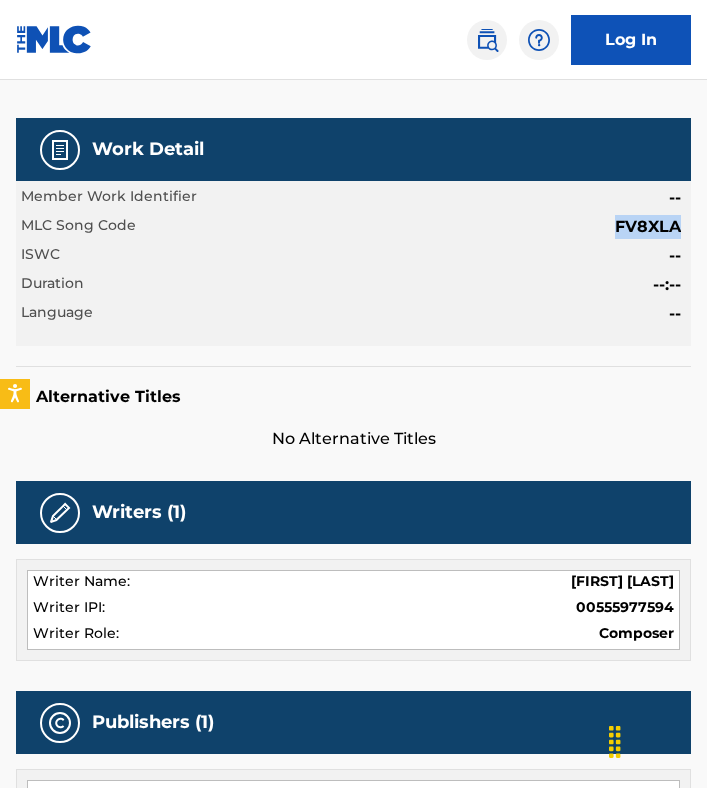 click on "FV8XLA" at bounding box center (648, 227) 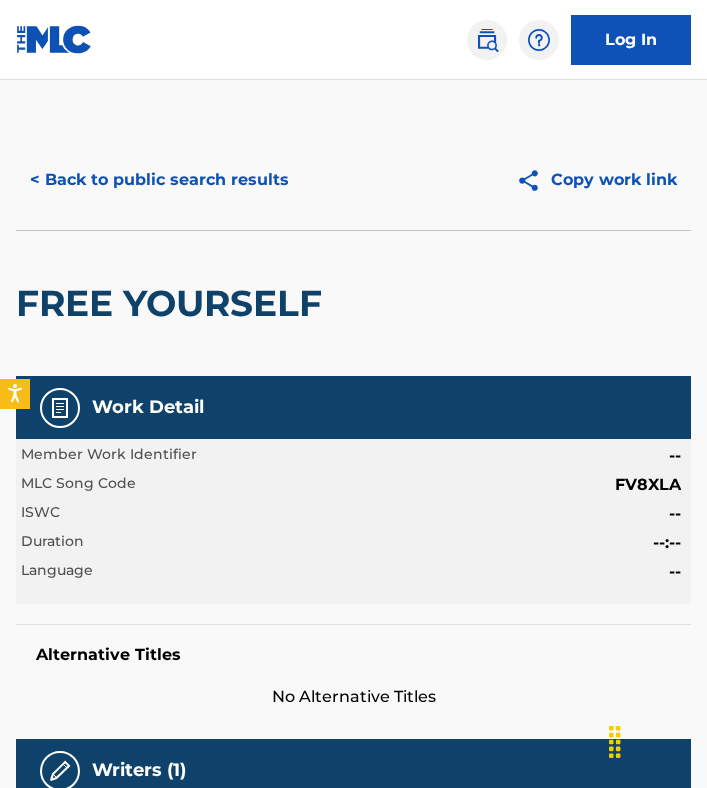 click on "< Back to public search results Copy work link" at bounding box center [353, 180] 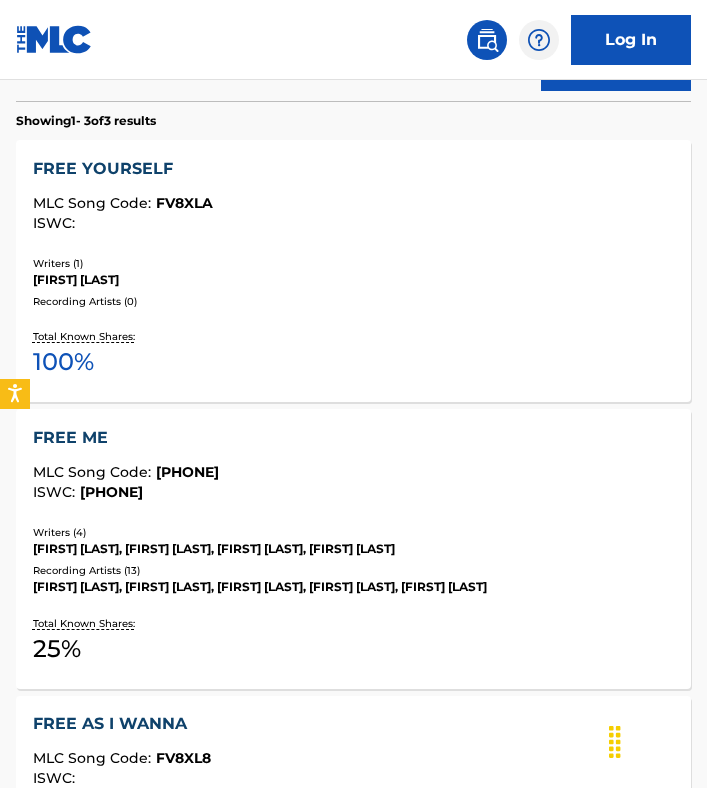 scroll, scrollTop: 0, scrollLeft: 0, axis: both 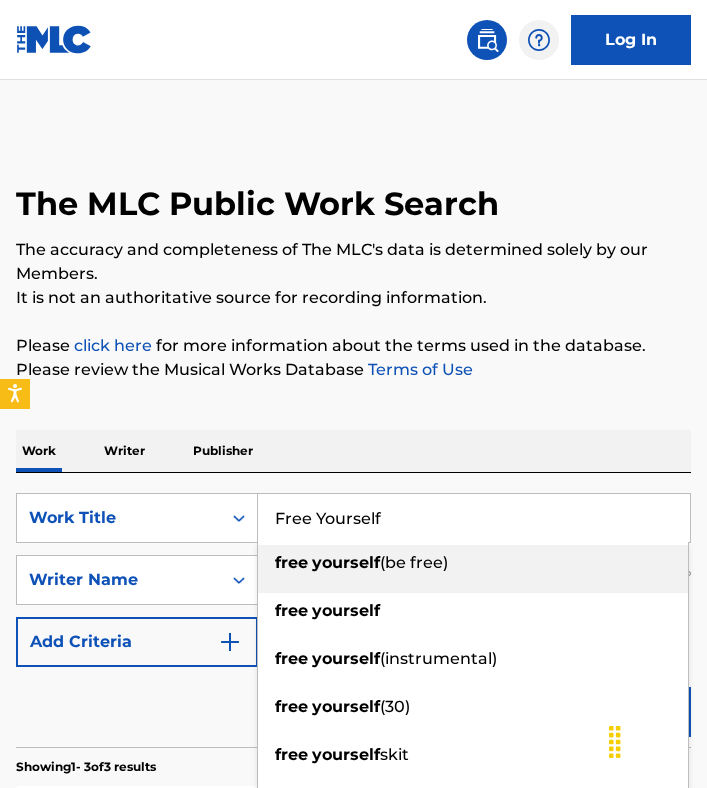drag, startPoint x: 423, startPoint y: 525, endPoint x: 316, endPoint y: 521, distance: 107.07474 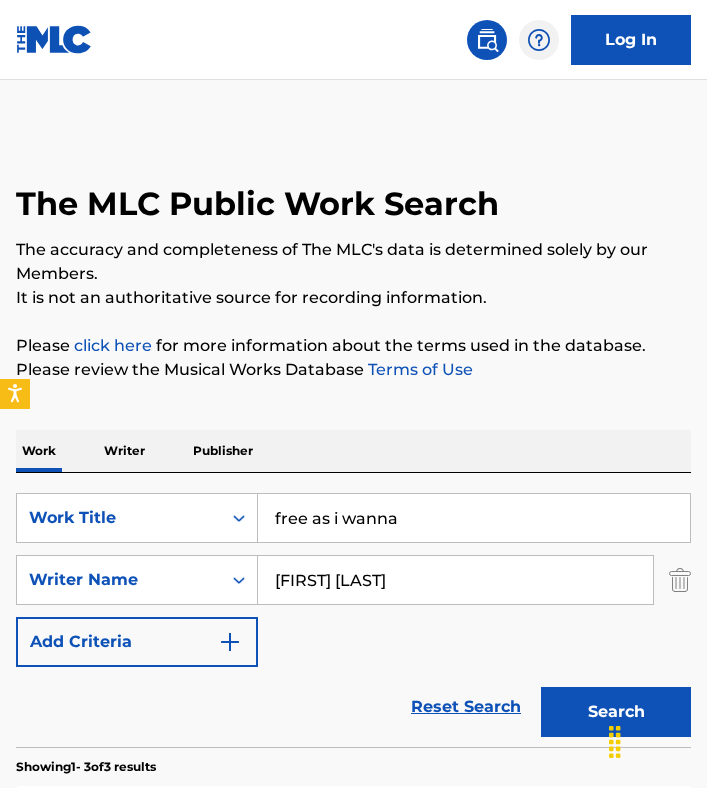 type on "free as i wanna" 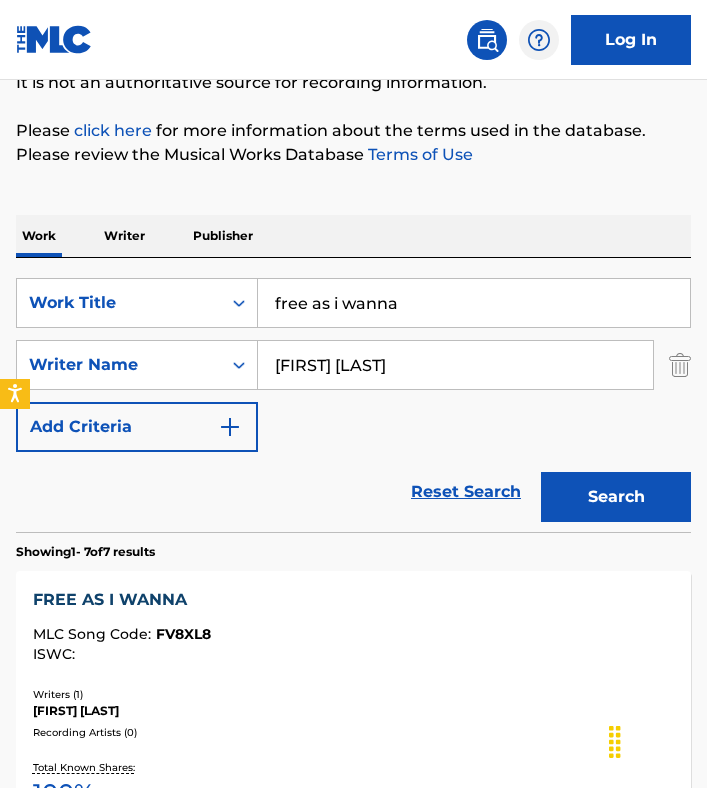 scroll, scrollTop: 217, scrollLeft: 0, axis: vertical 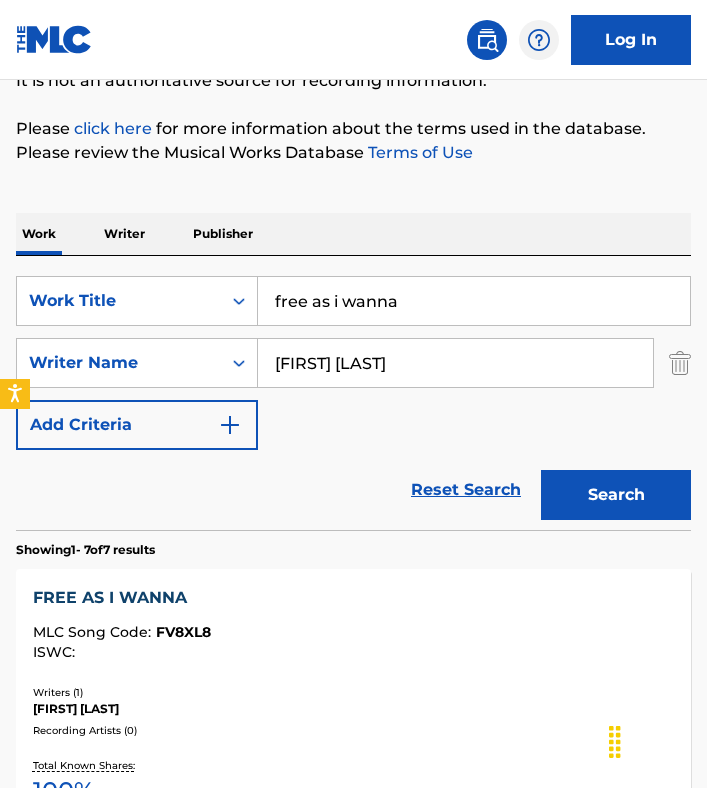 click on "ISWC :" at bounding box center [353, 652] 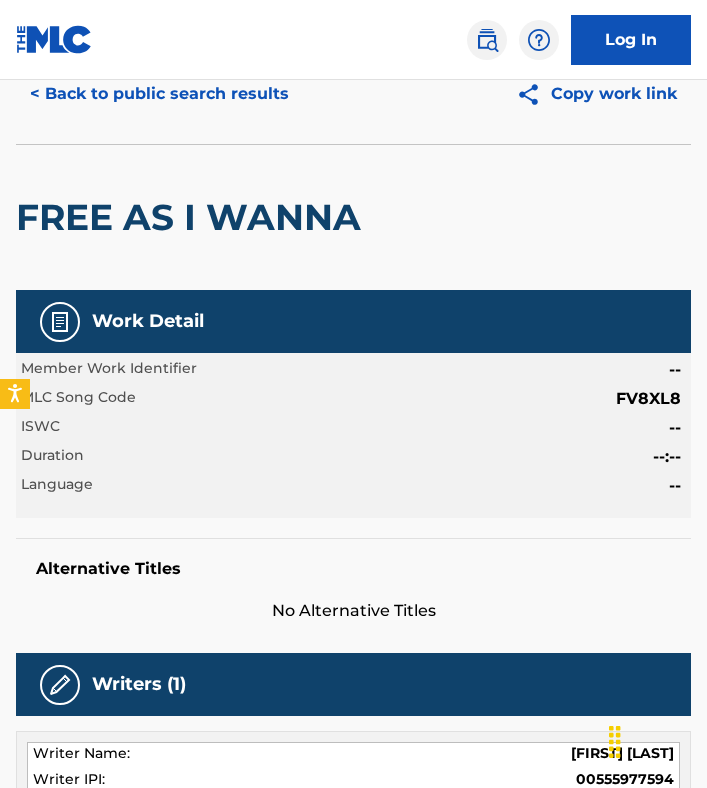 scroll, scrollTop: 0, scrollLeft: 0, axis: both 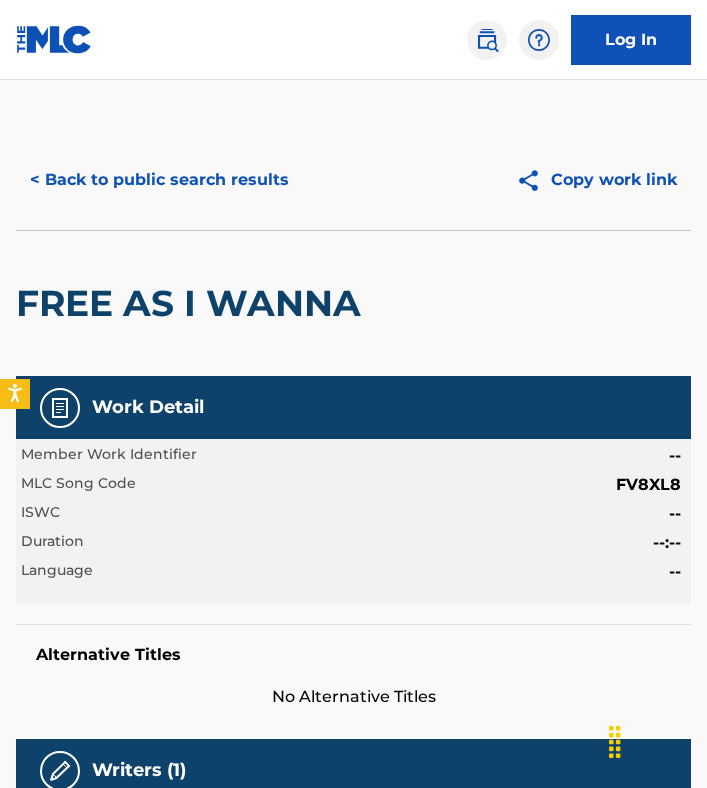 click on "FV8XL8" at bounding box center (648, 485) 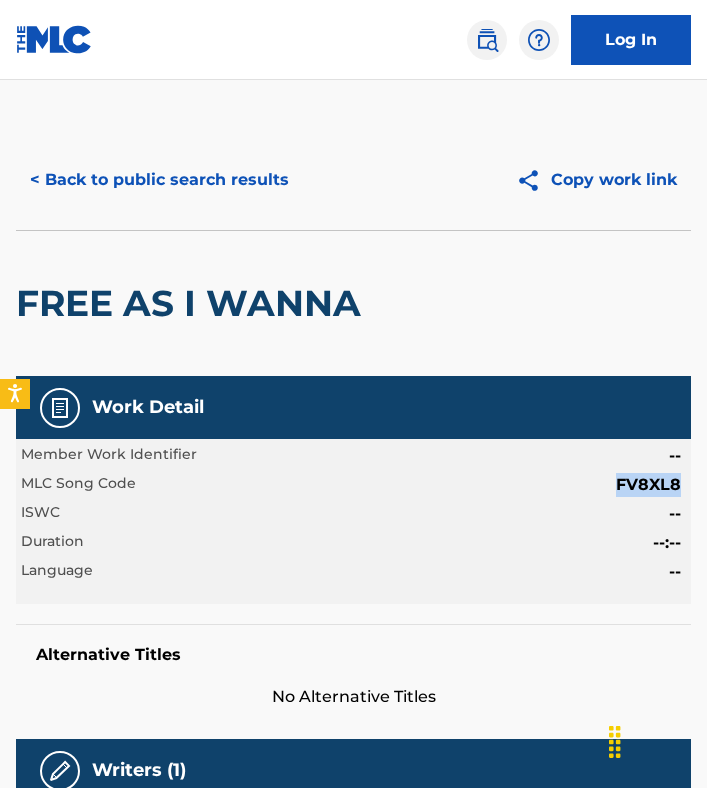 click on "FV8XL8" at bounding box center [648, 485] 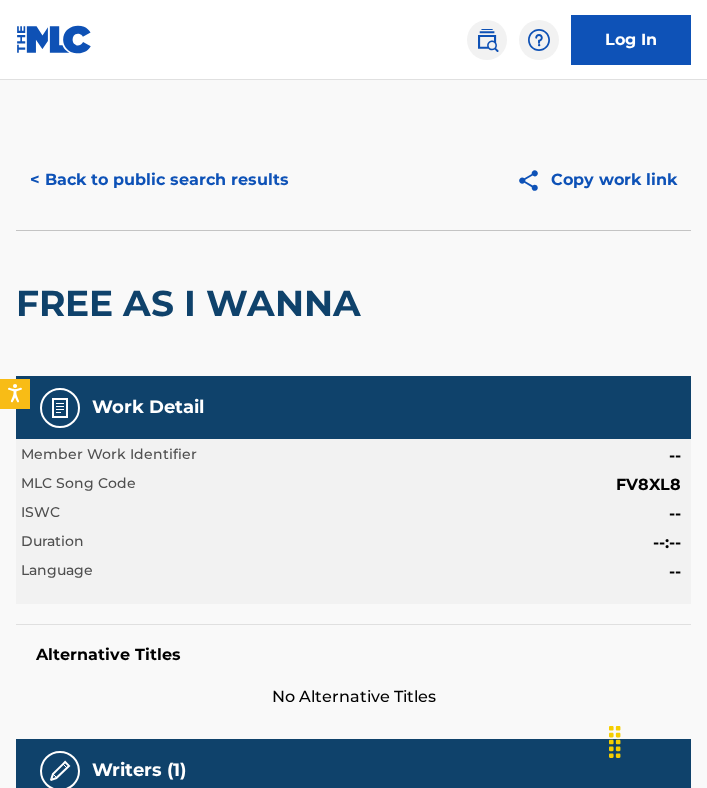 scroll, scrollTop: 217, scrollLeft: 0, axis: vertical 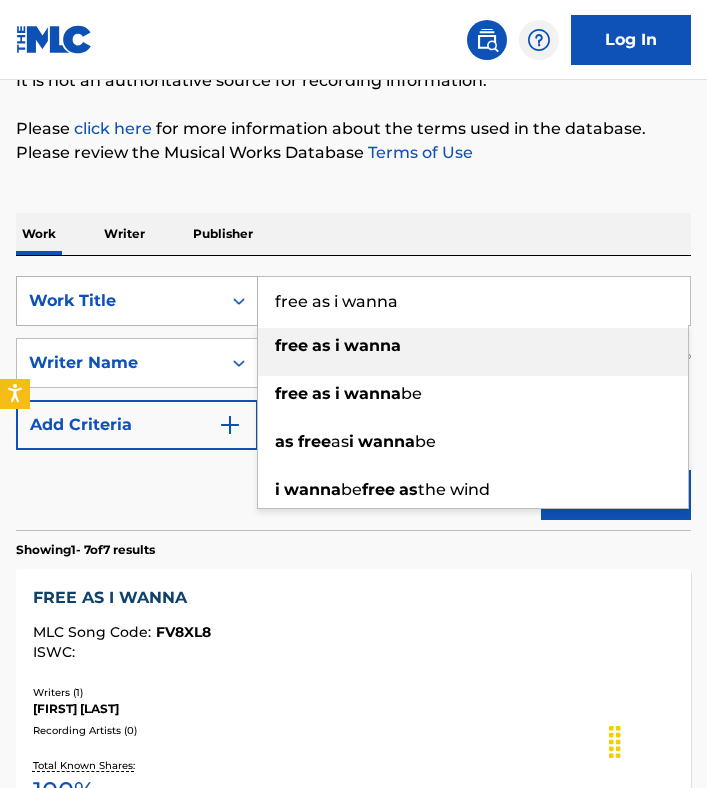 drag, startPoint x: 505, startPoint y: 314, endPoint x: 257, endPoint y: 304, distance: 248.20154 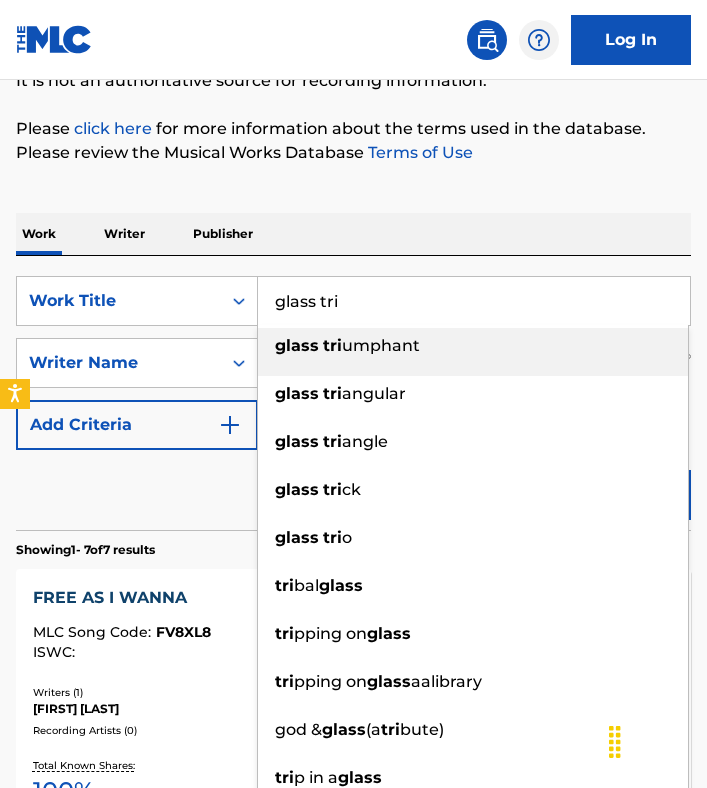 click on "glass" at bounding box center (297, 345) 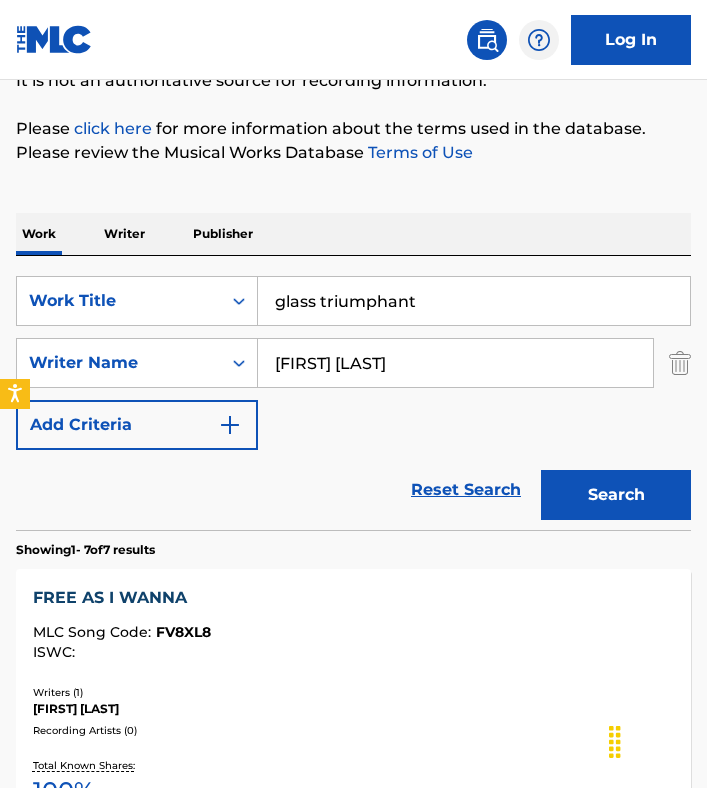 click on "Search" at bounding box center (616, 495) 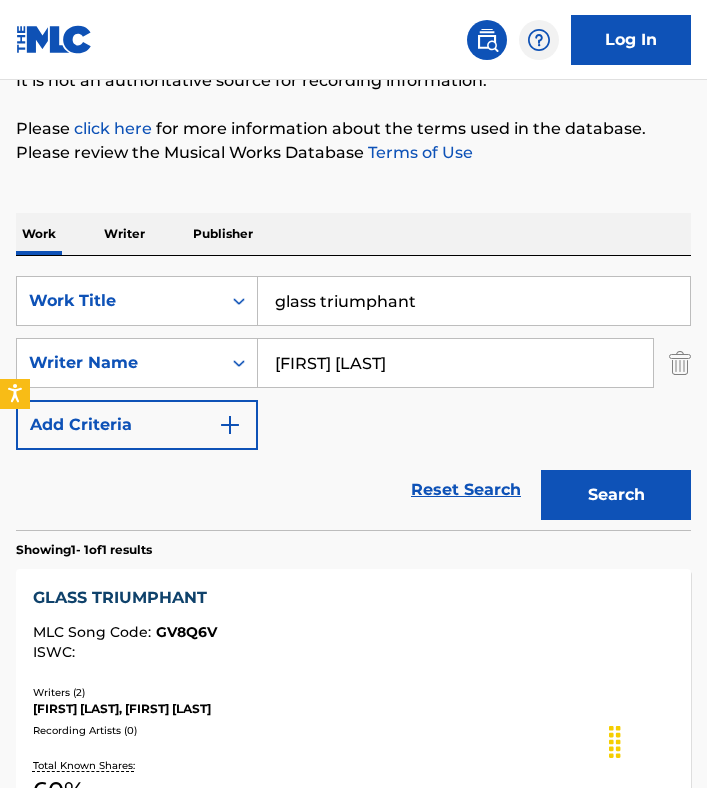 click on "ISWC :" at bounding box center (353, 652) 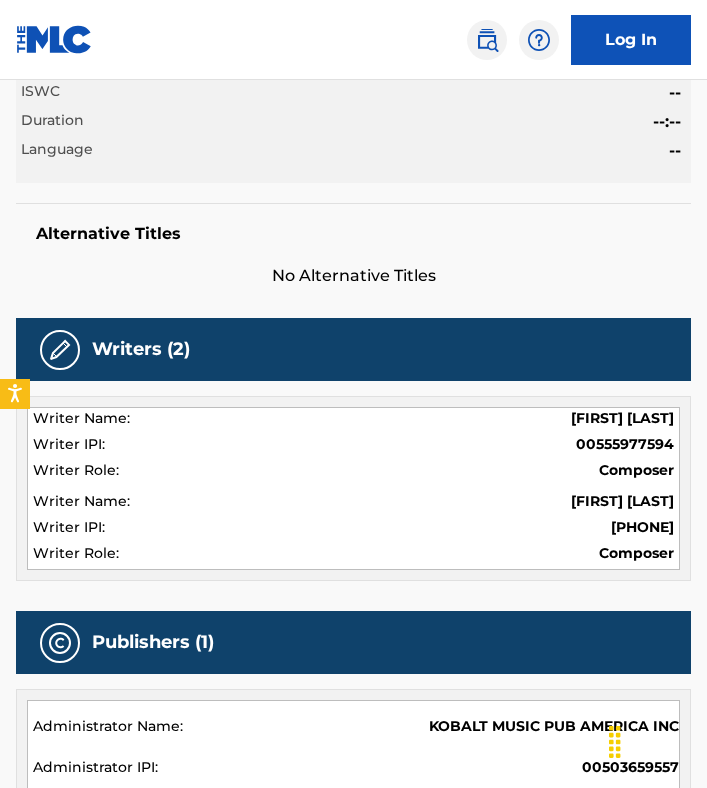 scroll, scrollTop: 0, scrollLeft: 0, axis: both 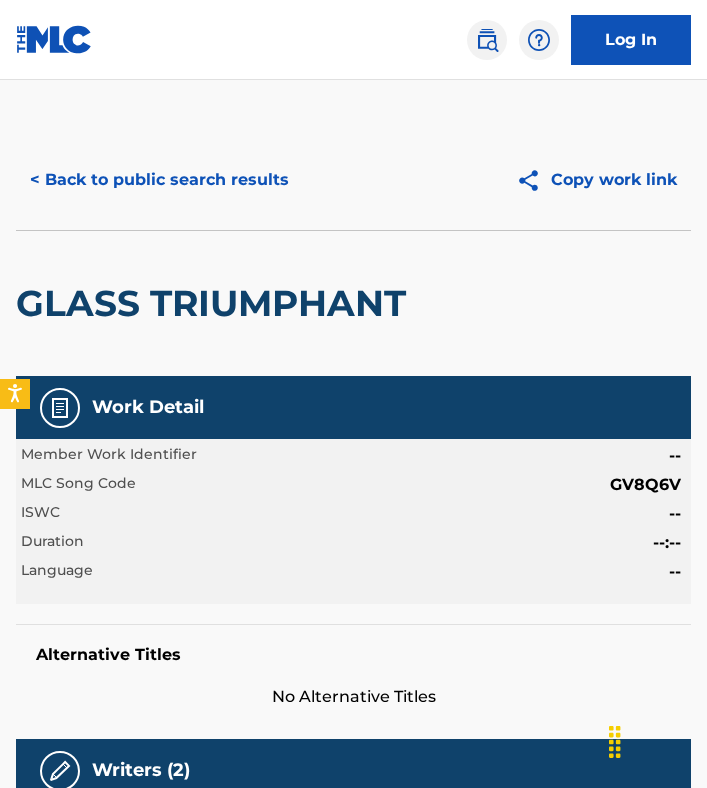 click on "GV8Q6V" at bounding box center (645, 485) 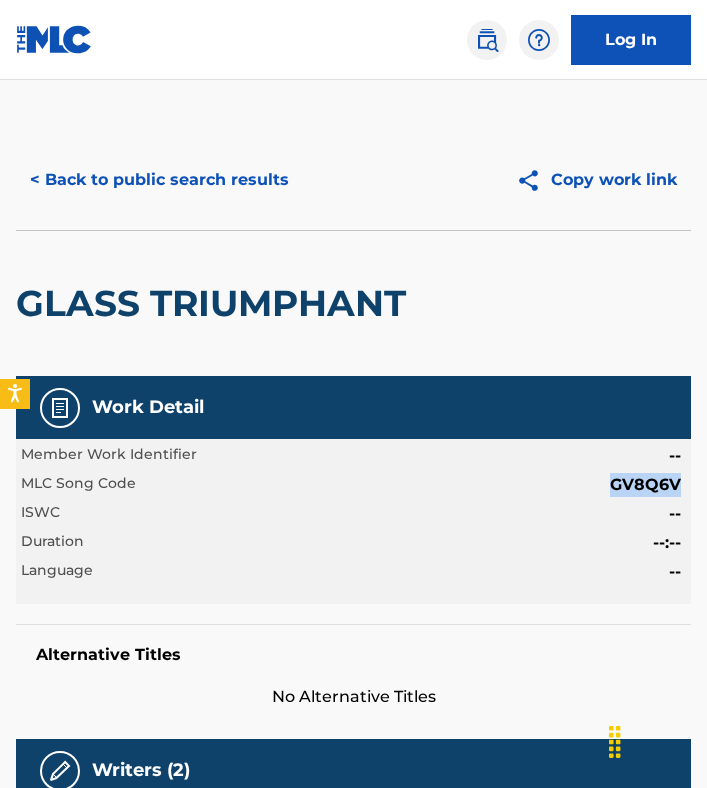 click on "GV8Q6V" at bounding box center [645, 485] 